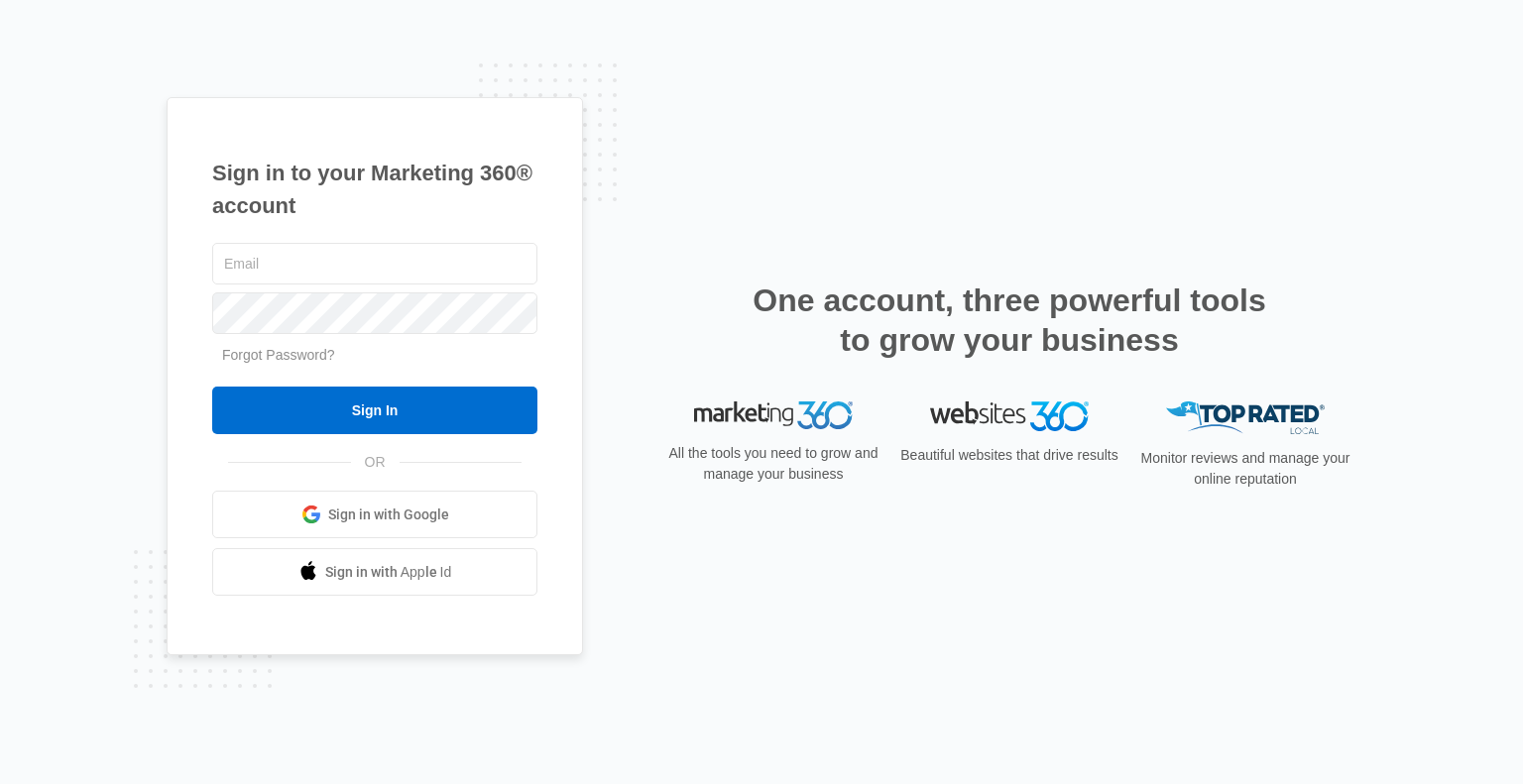 scroll, scrollTop: 0, scrollLeft: 0, axis: both 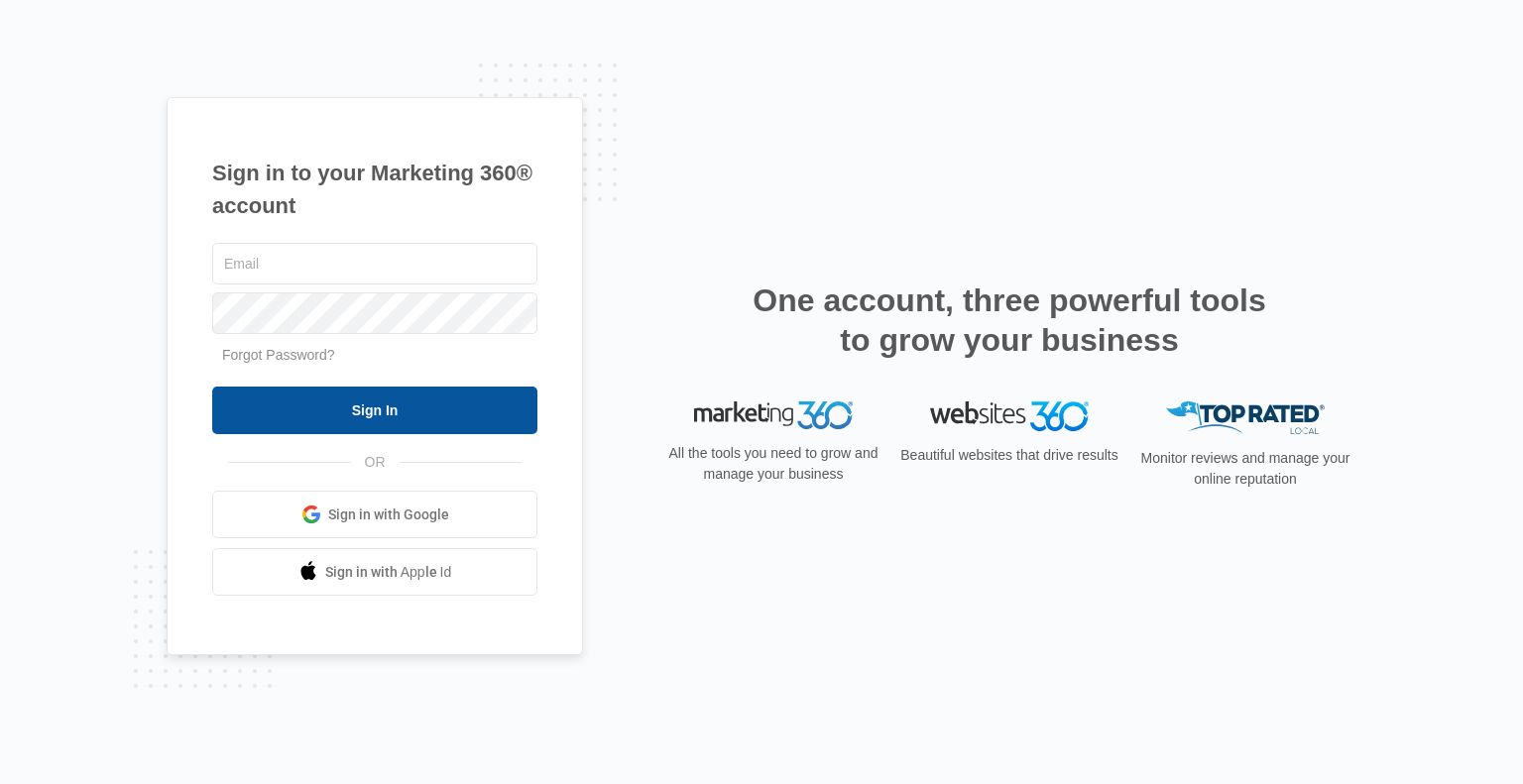 type on "[USERNAME]@[DOMAIN]" 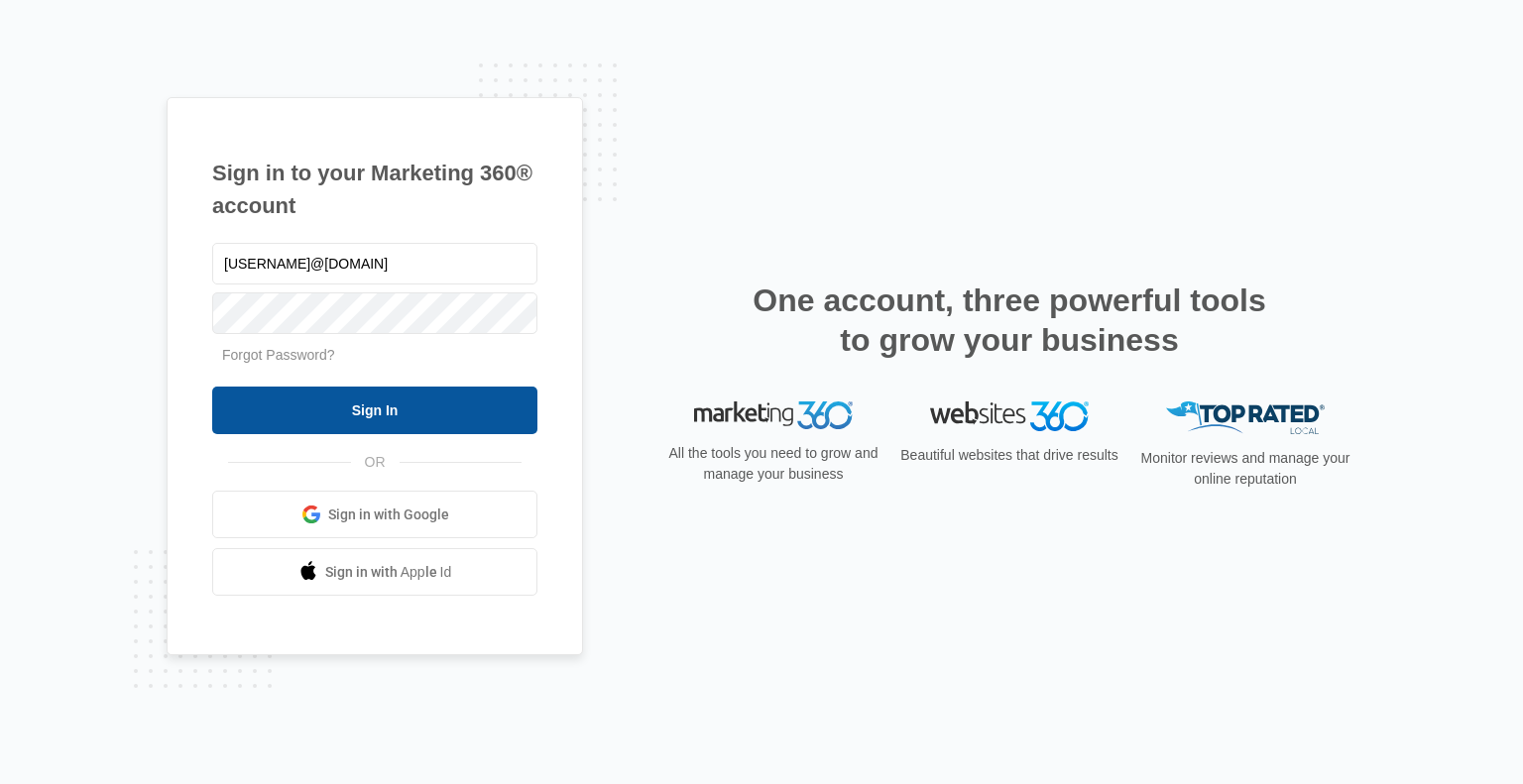 click on "Sign In" at bounding box center (375, 410) 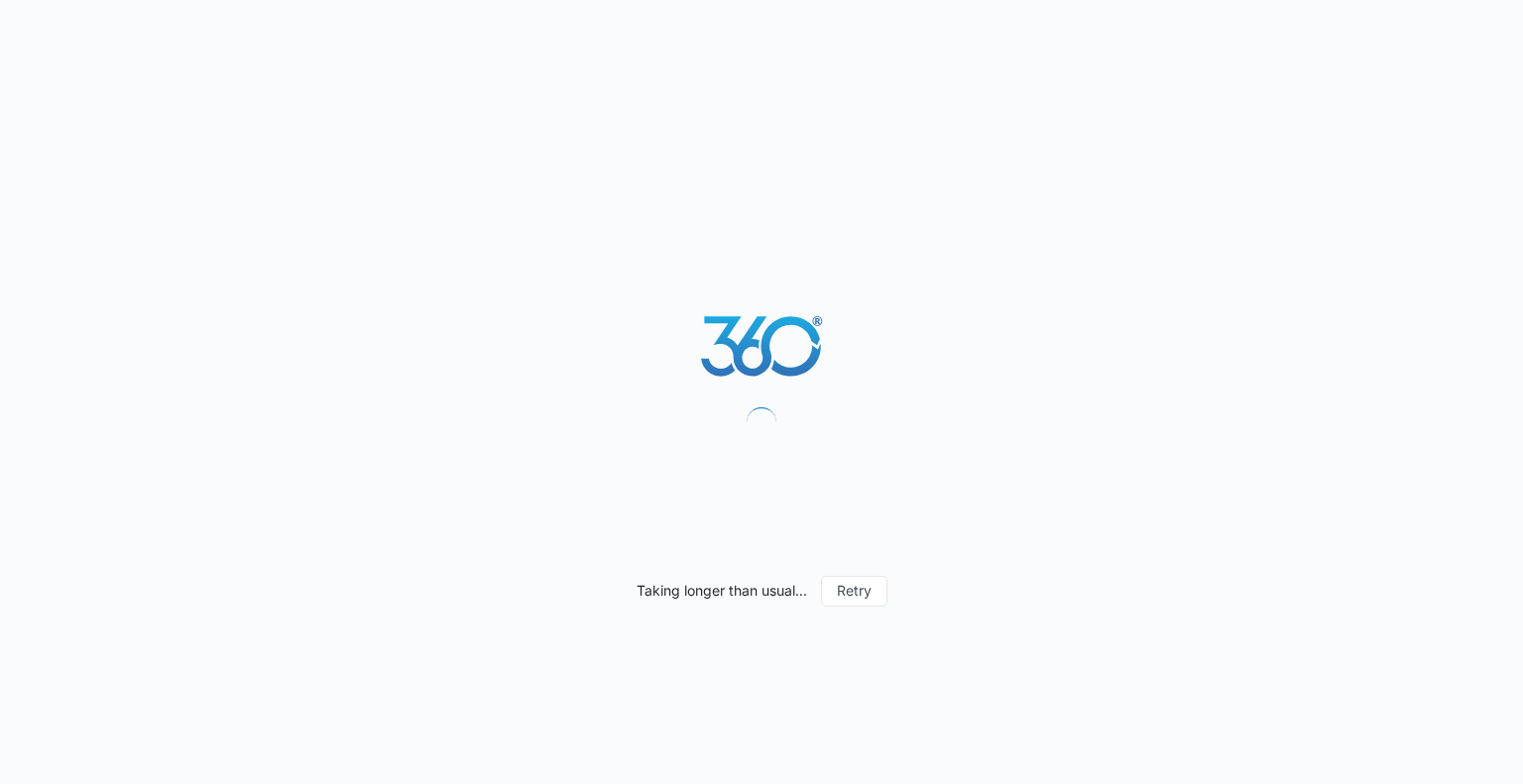 scroll, scrollTop: 0, scrollLeft: 0, axis: both 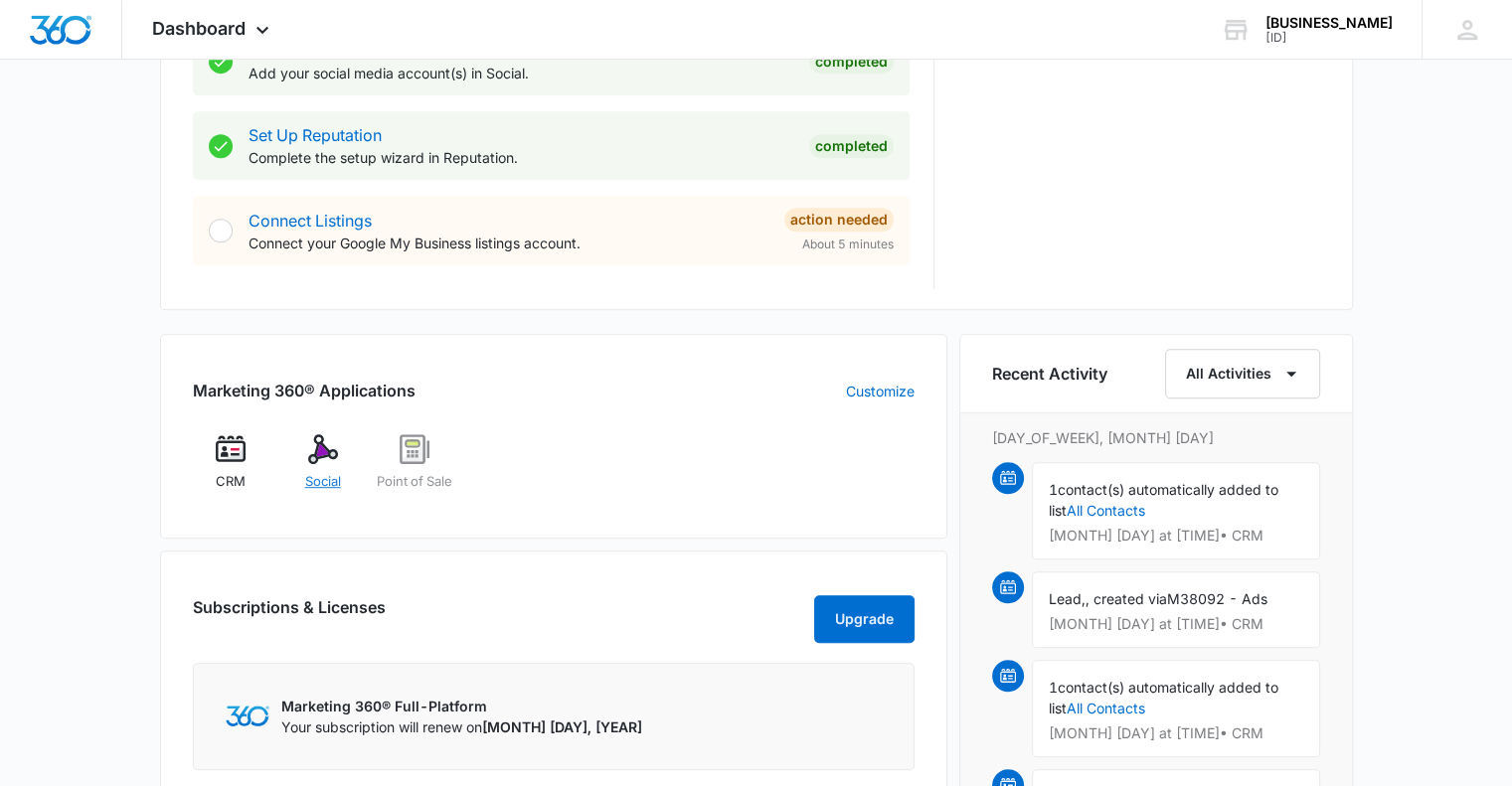 click on "Social" at bounding box center [322, 470] 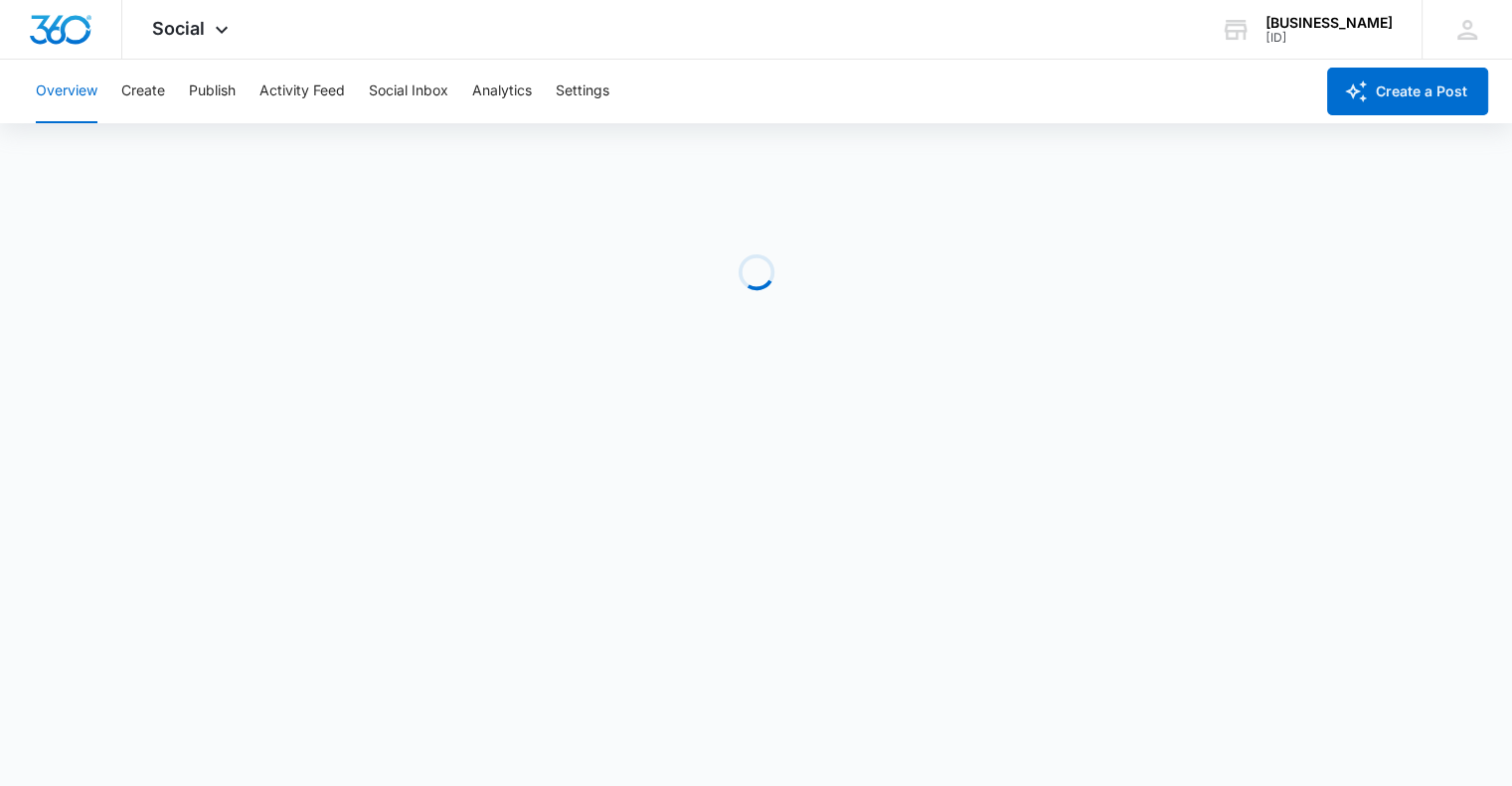 scroll, scrollTop: 0, scrollLeft: 0, axis: both 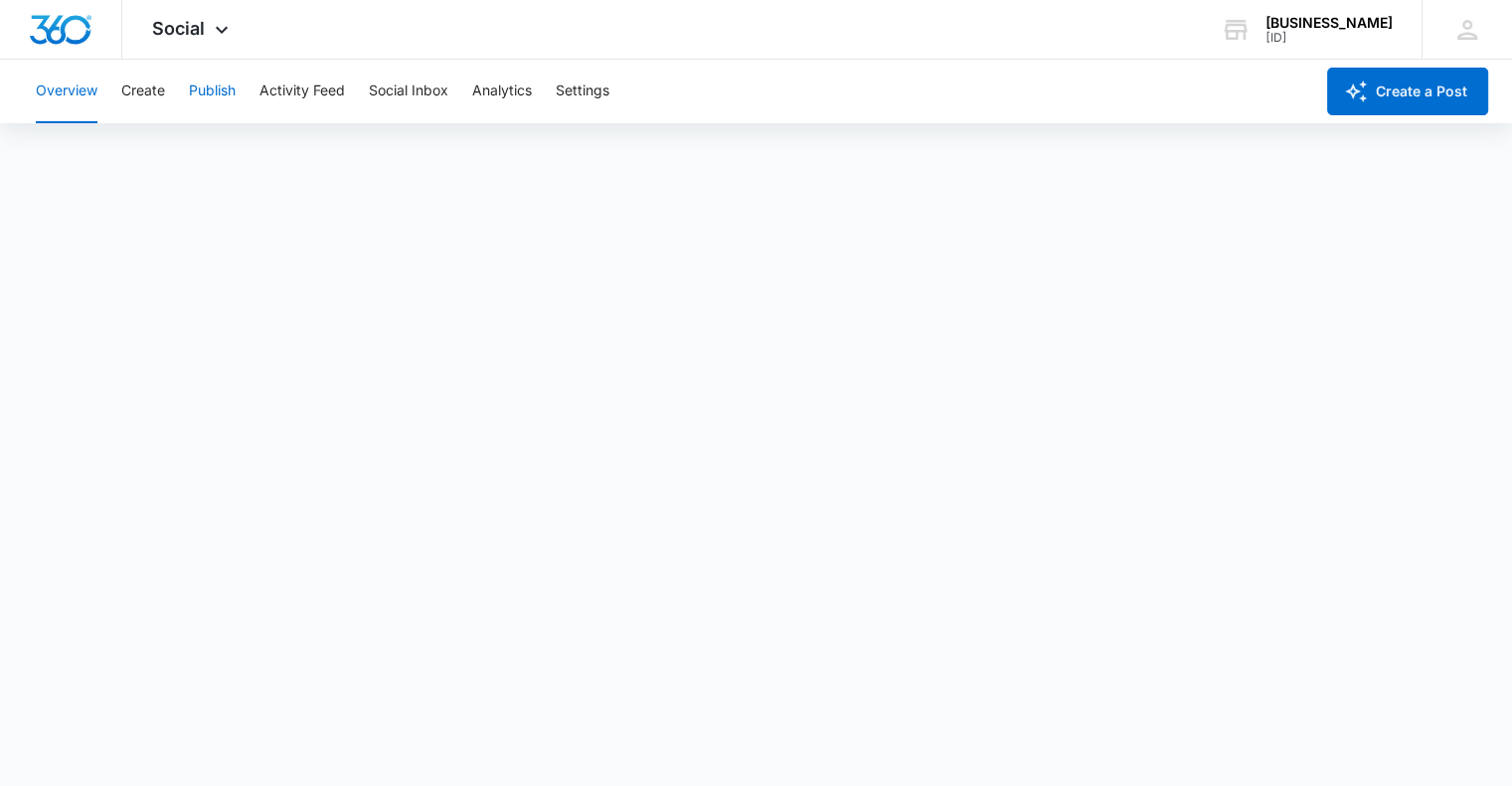 click on "Publish" at bounding box center (212, 91) 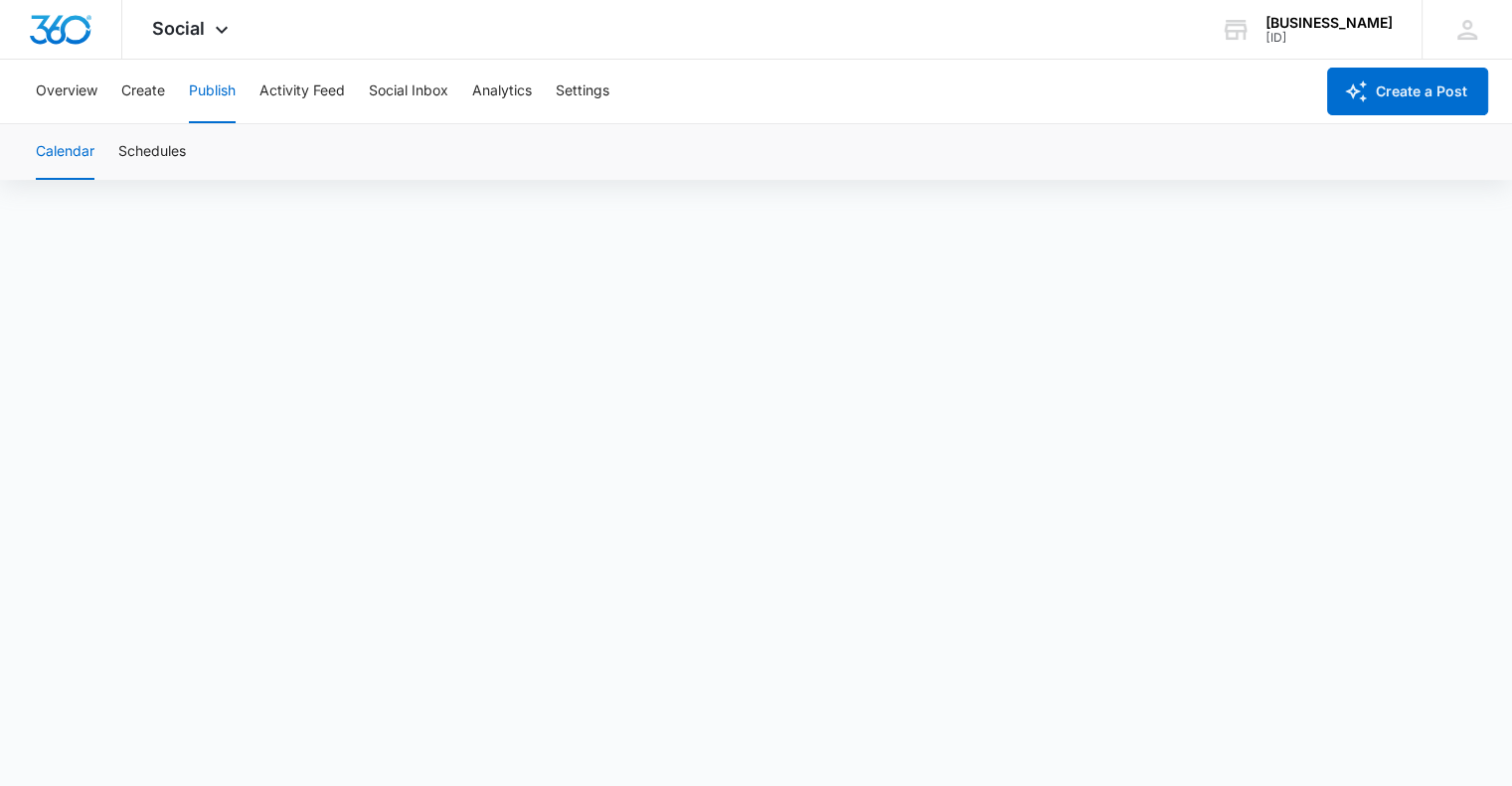 click on "Calendar" at bounding box center (65, 152) 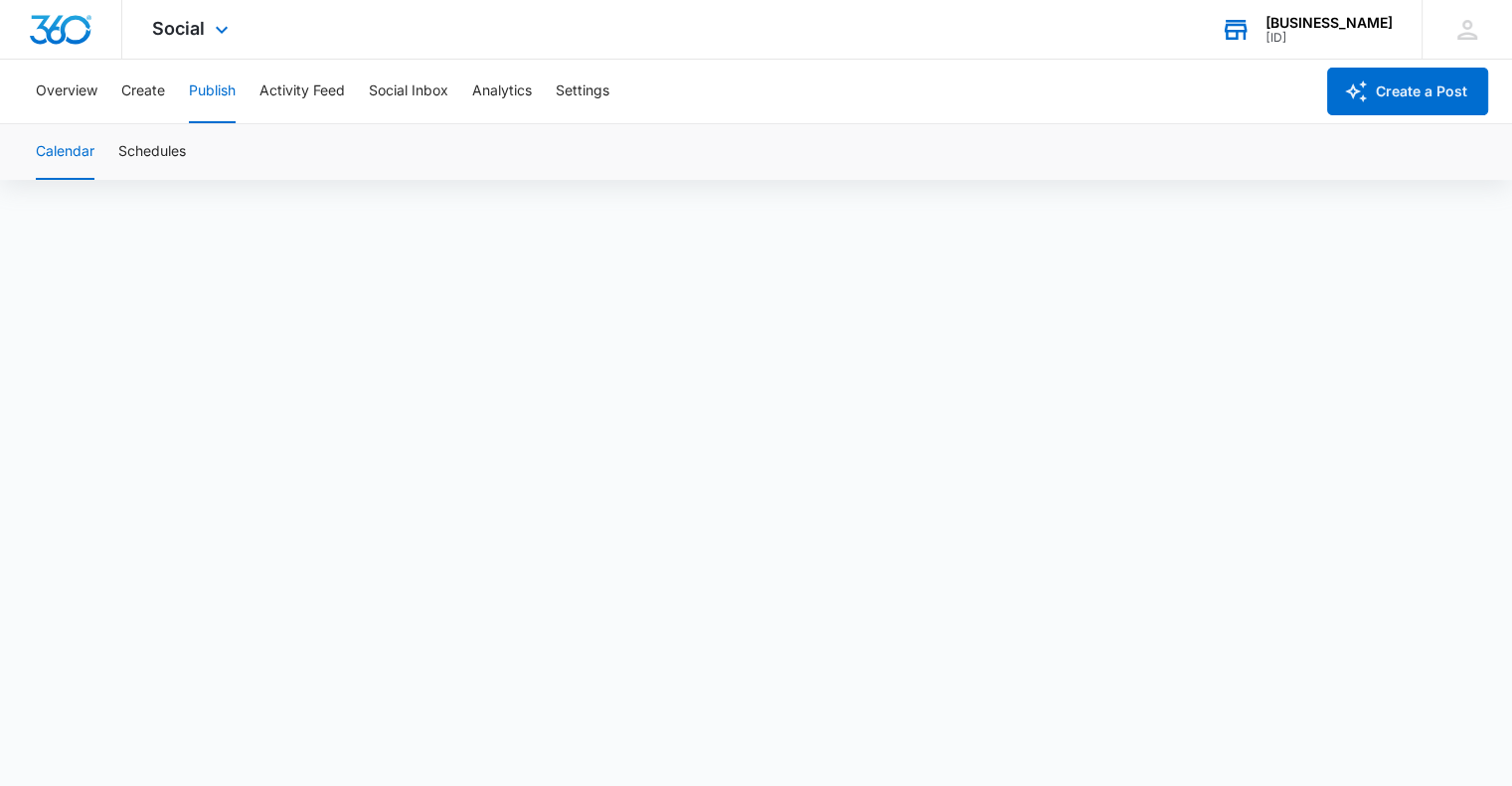 click on "[BUSINESS_NAME] [CITY] [PRODUCT_CODE] Your Accounts View All" at bounding box center (1306, 29) 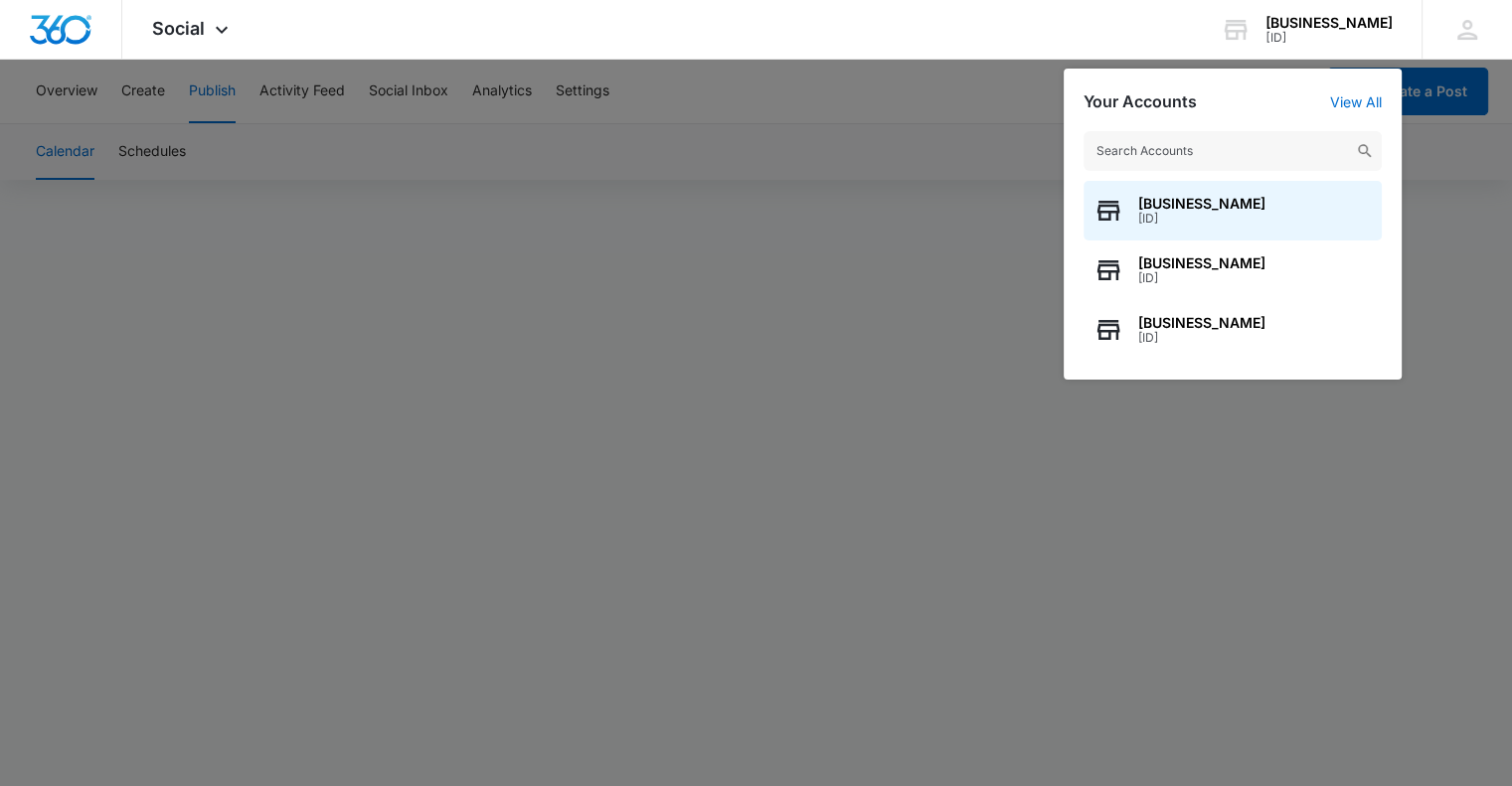 click at bounding box center [756, 393] 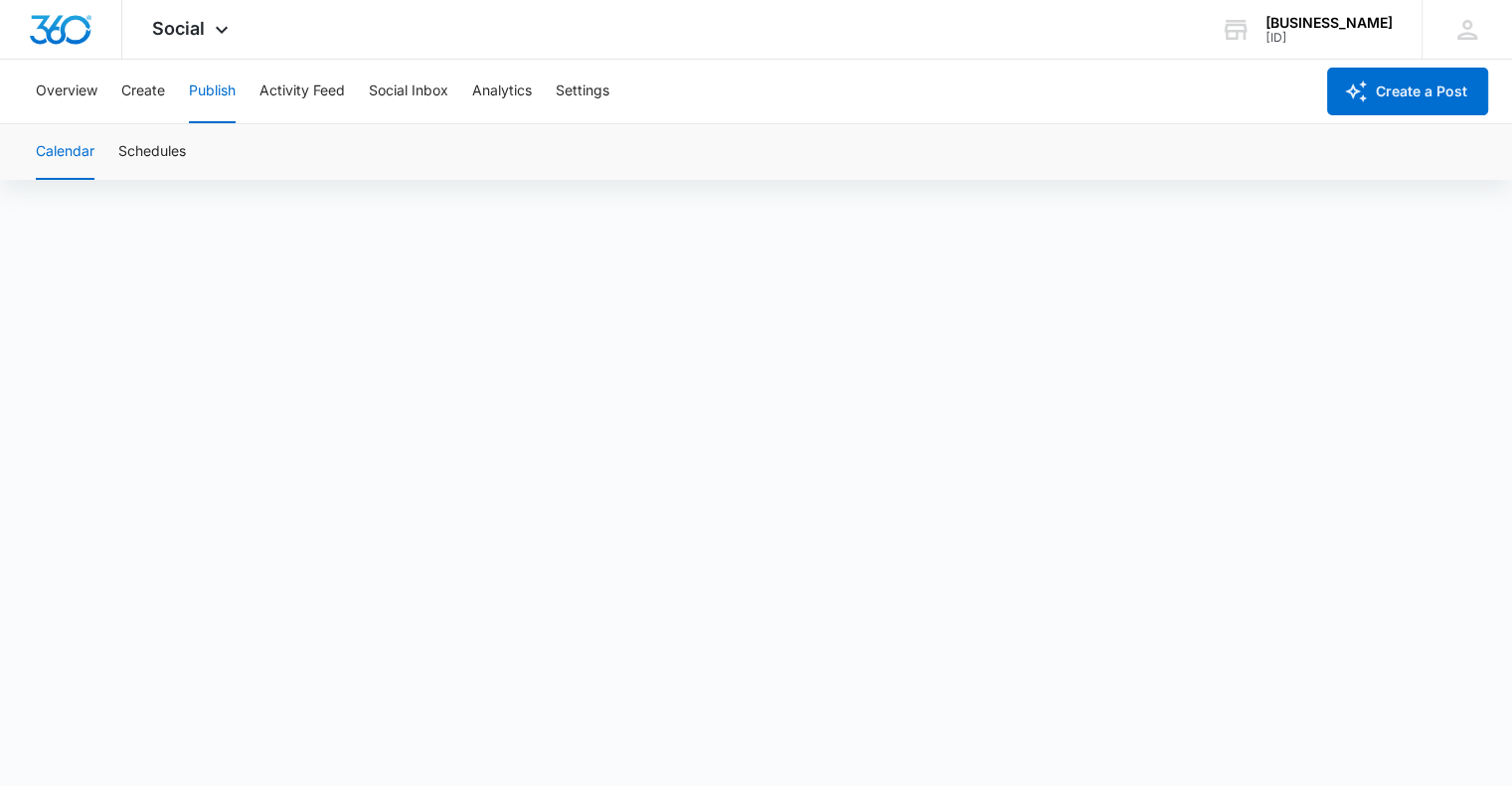 scroll, scrollTop: 14, scrollLeft: 0, axis: vertical 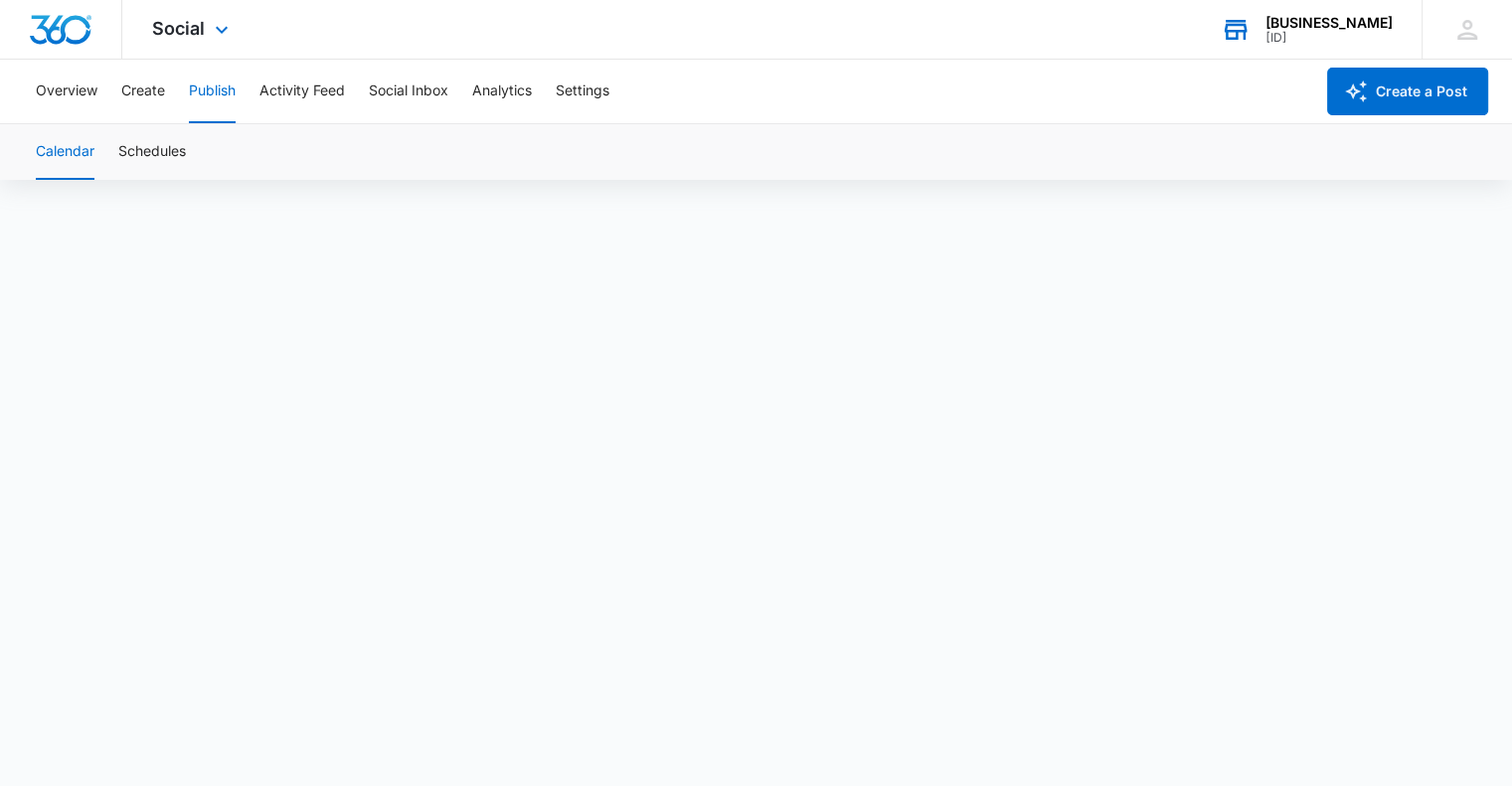 click on "[PRODUCT_CODE]" at bounding box center [1329, 38] 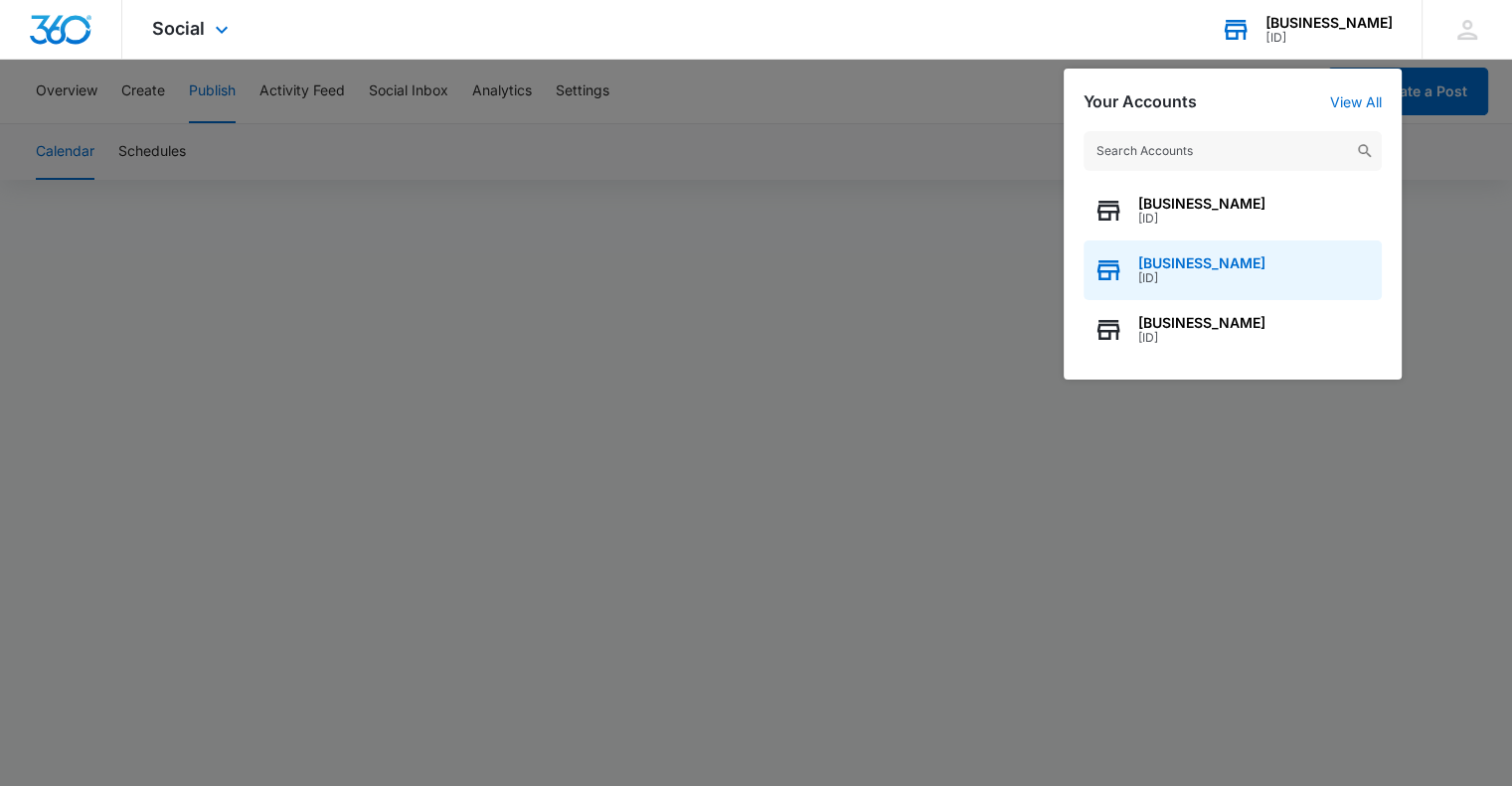 click on "[BUSINESS_NAME]" at bounding box center [1202, 204] 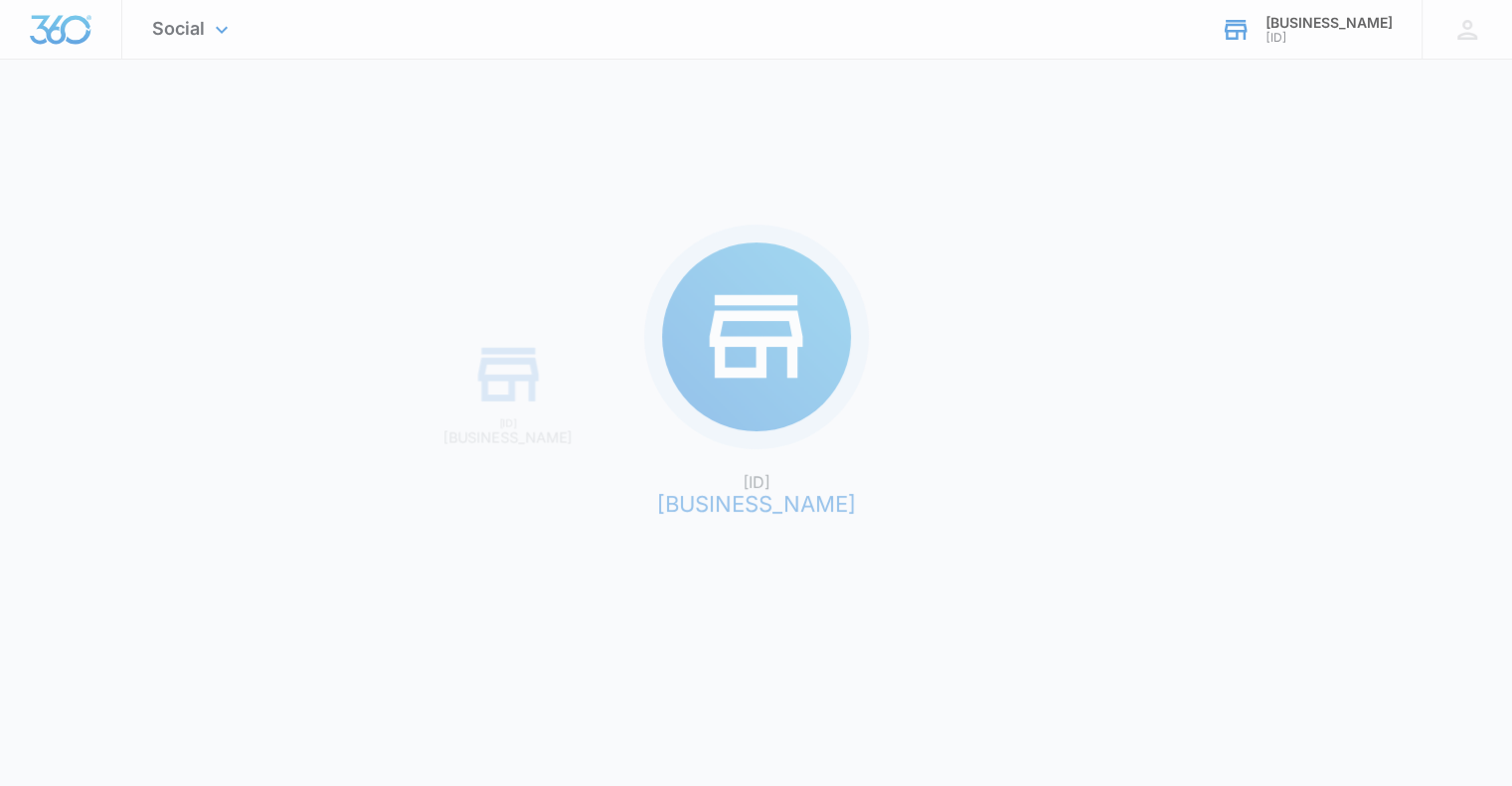scroll, scrollTop: 0, scrollLeft: 0, axis: both 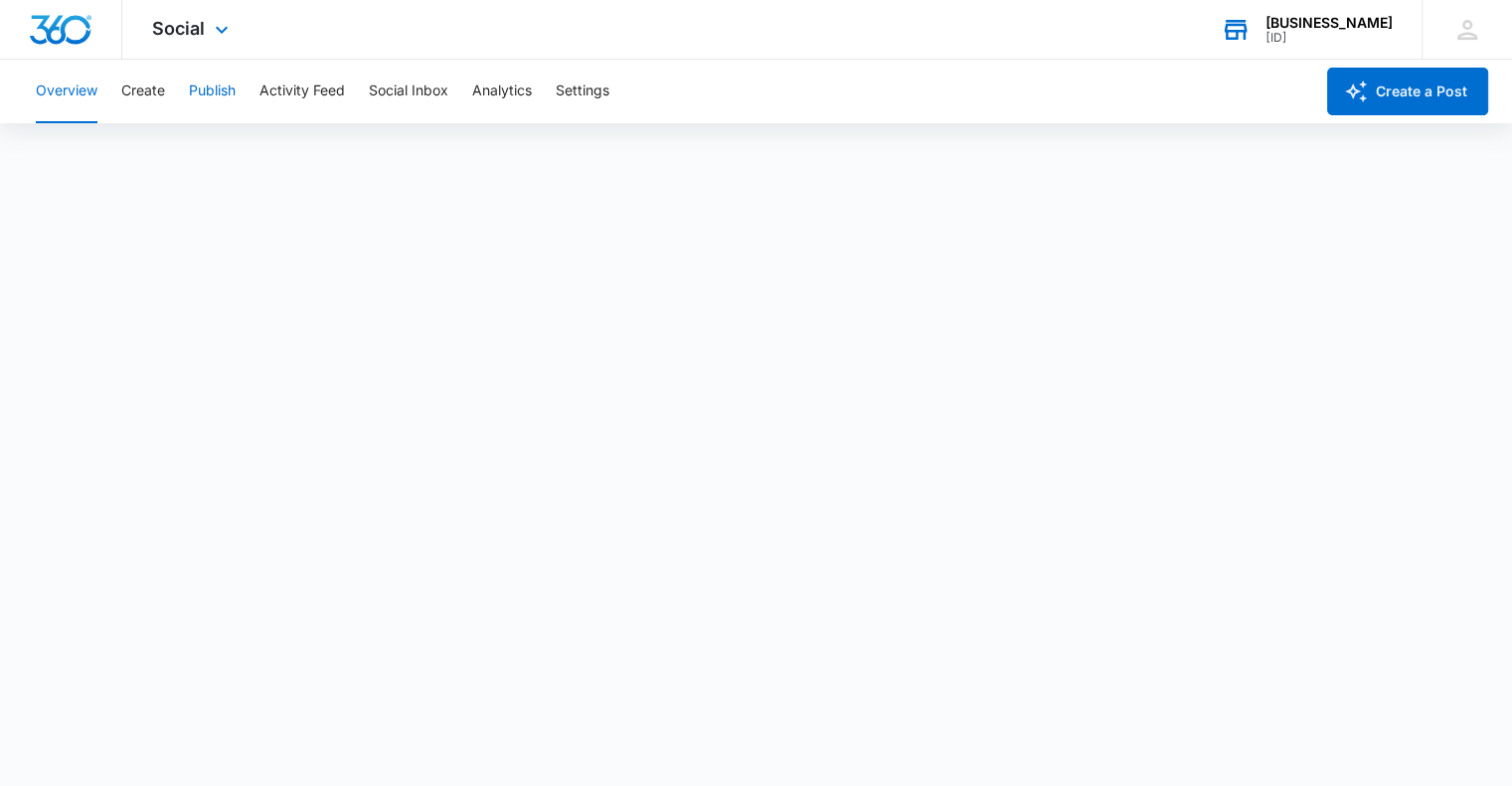 click on "Publish" at bounding box center [212, 91] 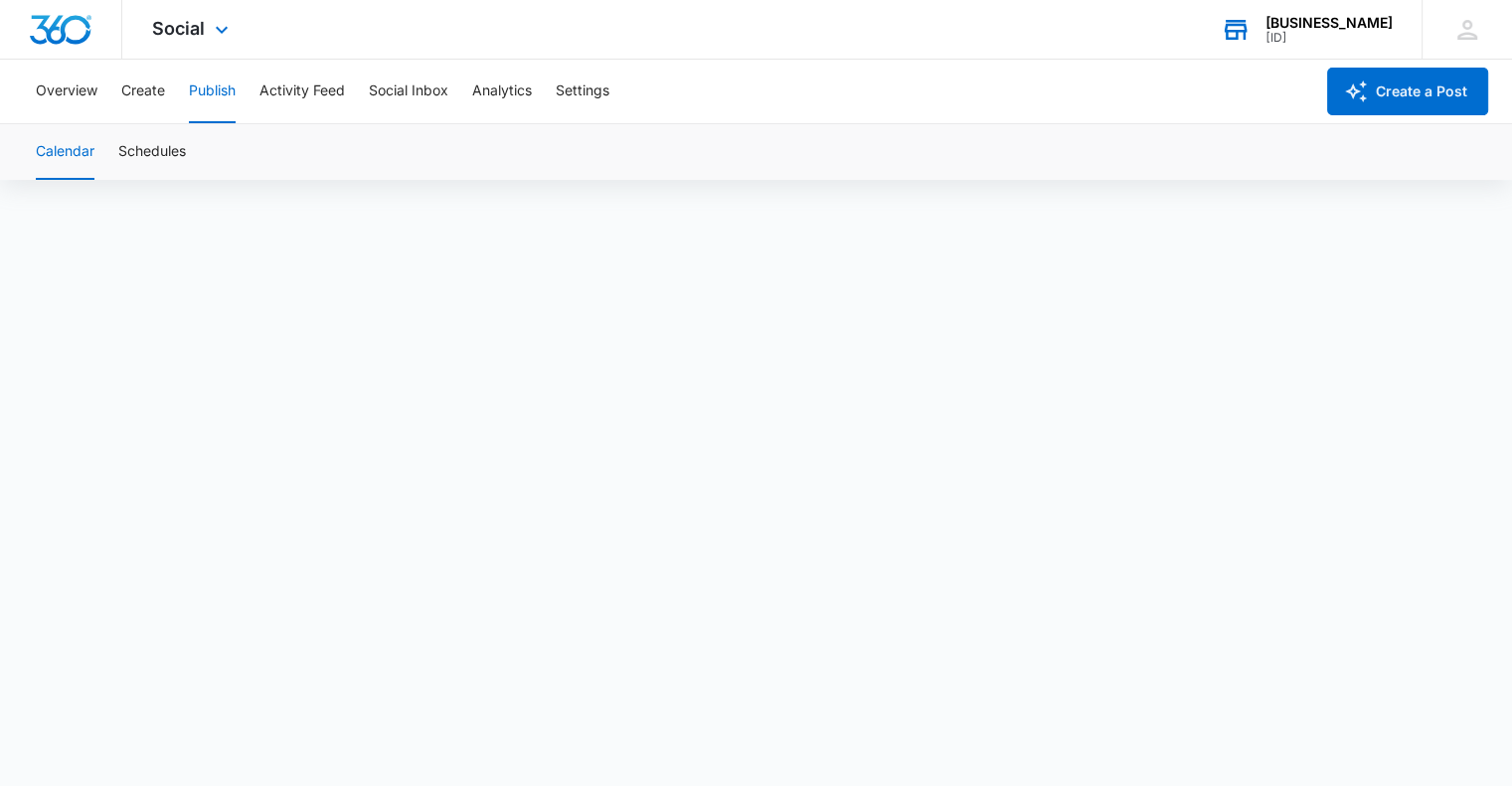 click on "[BUSINESS_NAME]" at bounding box center (1329, 23) 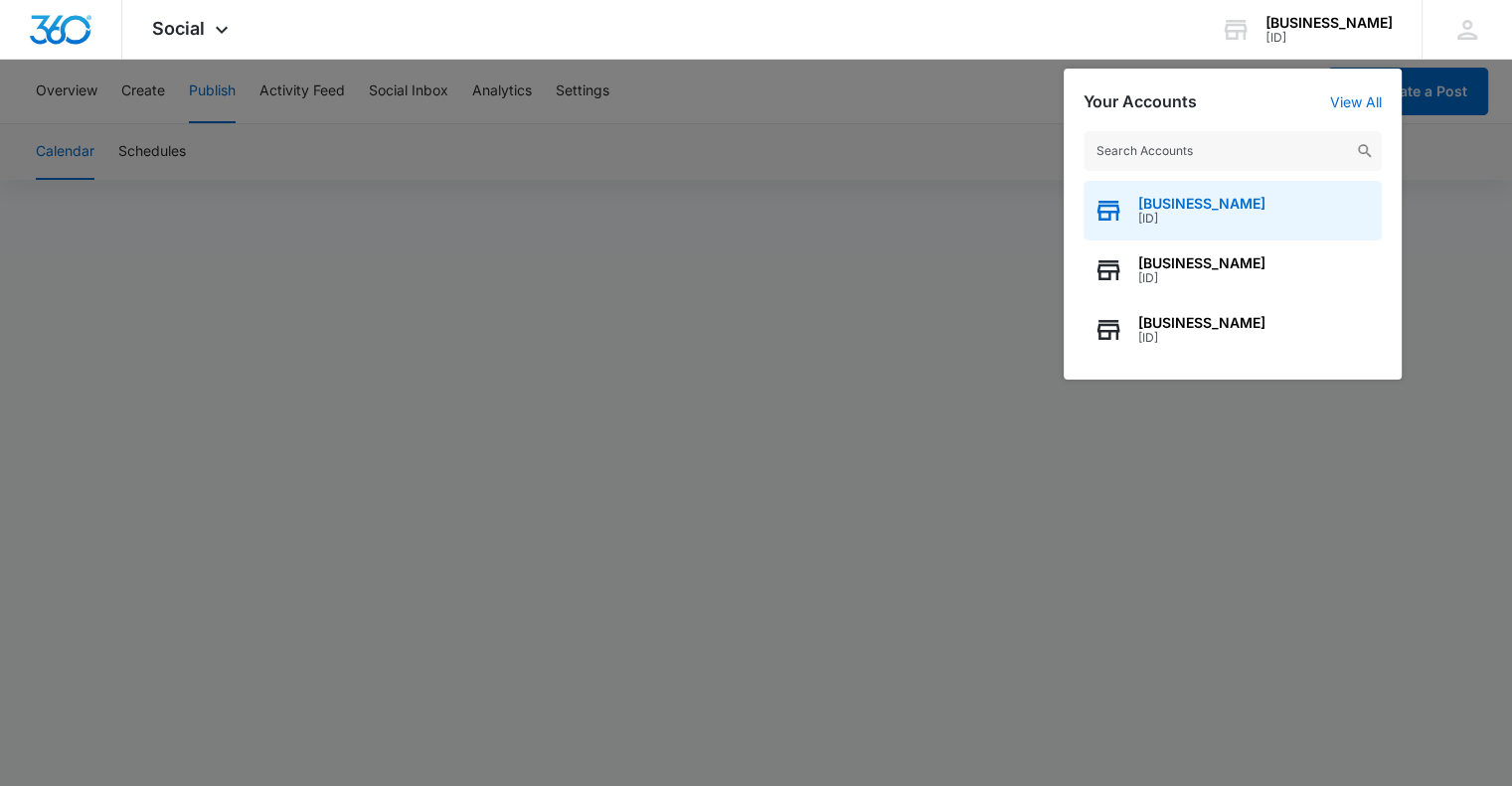 click on "[PRODUCT_CODE]" at bounding box center [1202, 219] 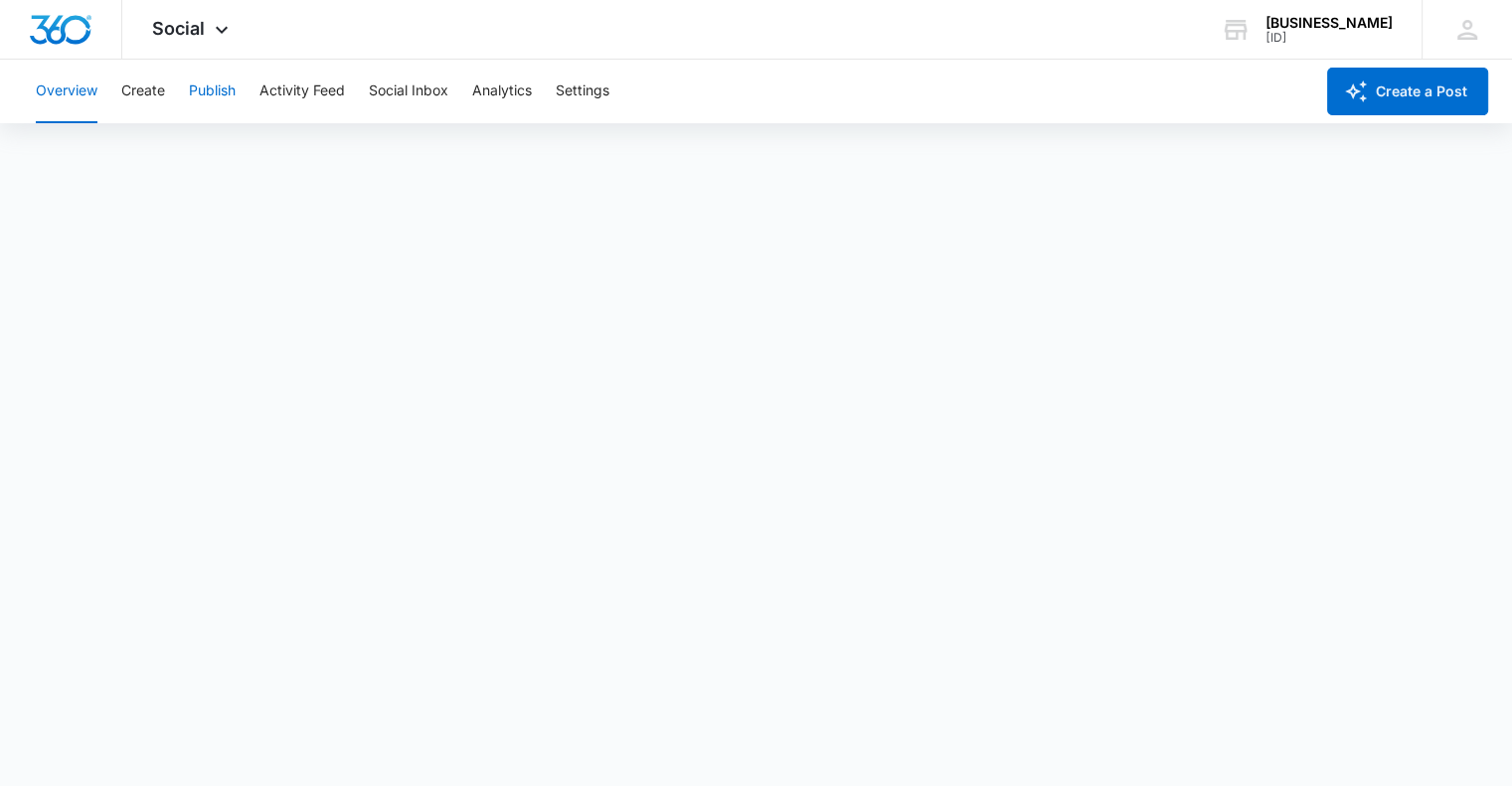 click on "Publish" at bounding box center [212, 91] 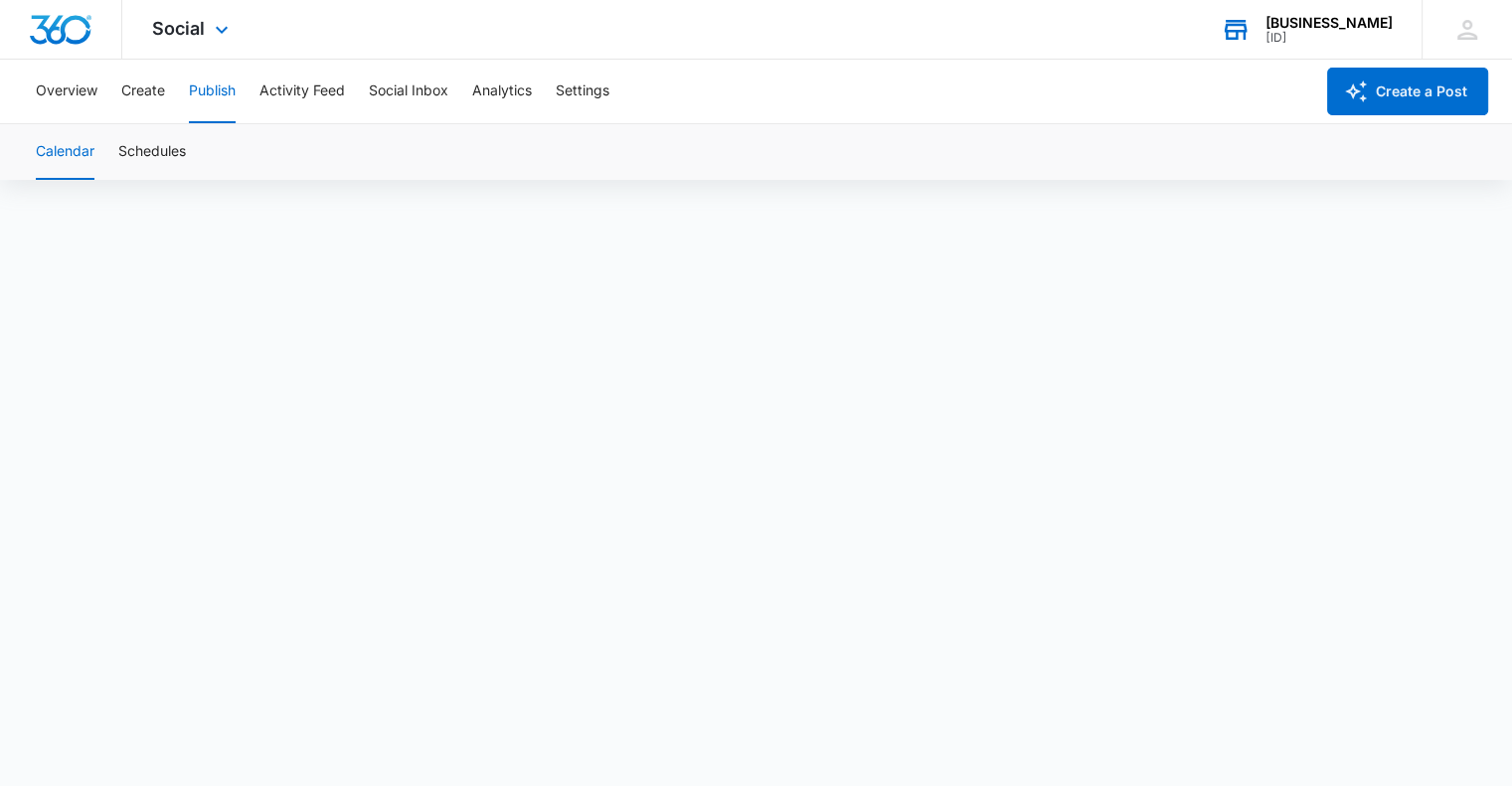 click on "[BUSINESS_NAME]" at bounding box center (1329, 23) 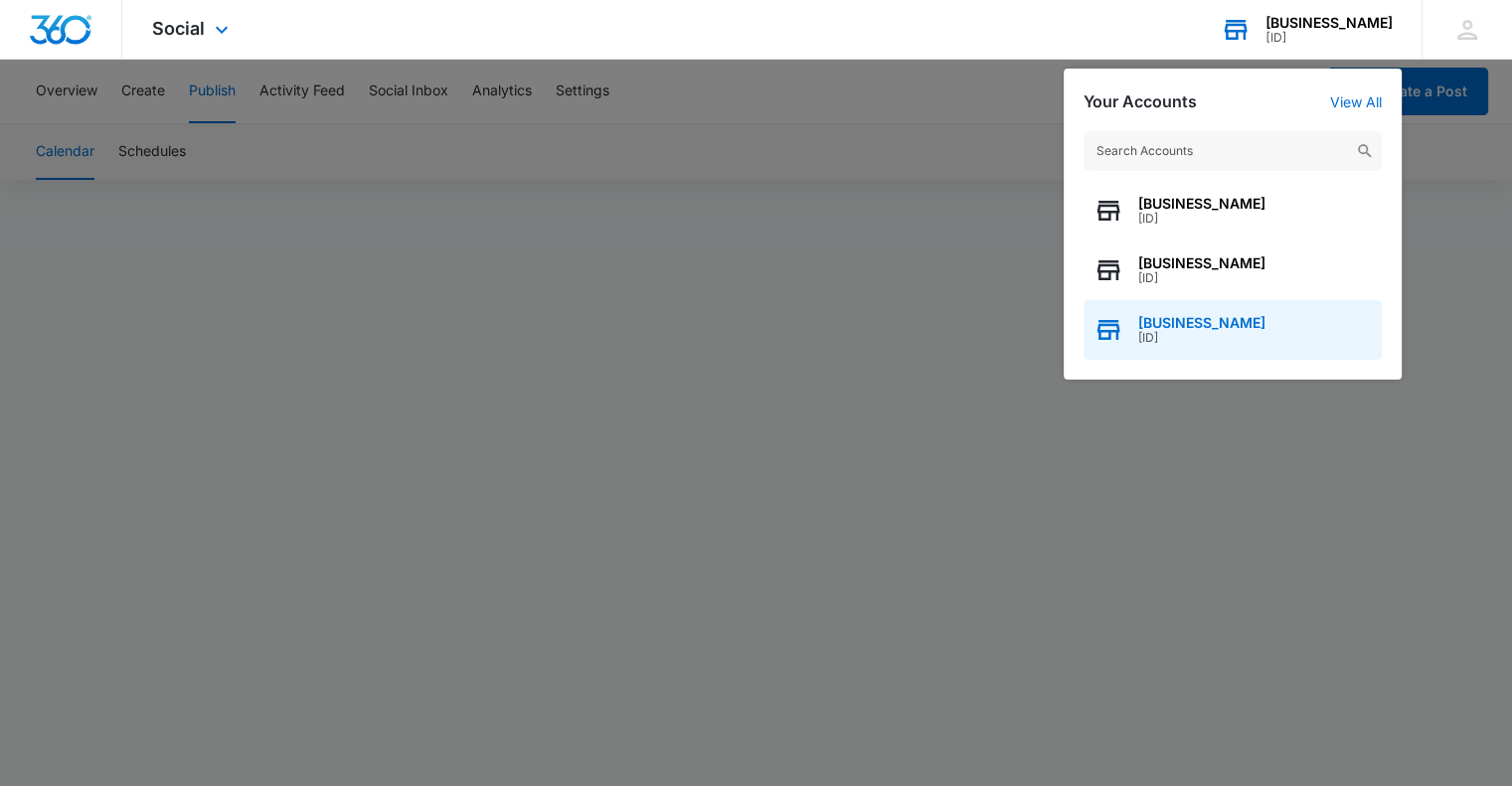 click on "[PRODUCT_CODE]" at bounding box center (1202, 219) 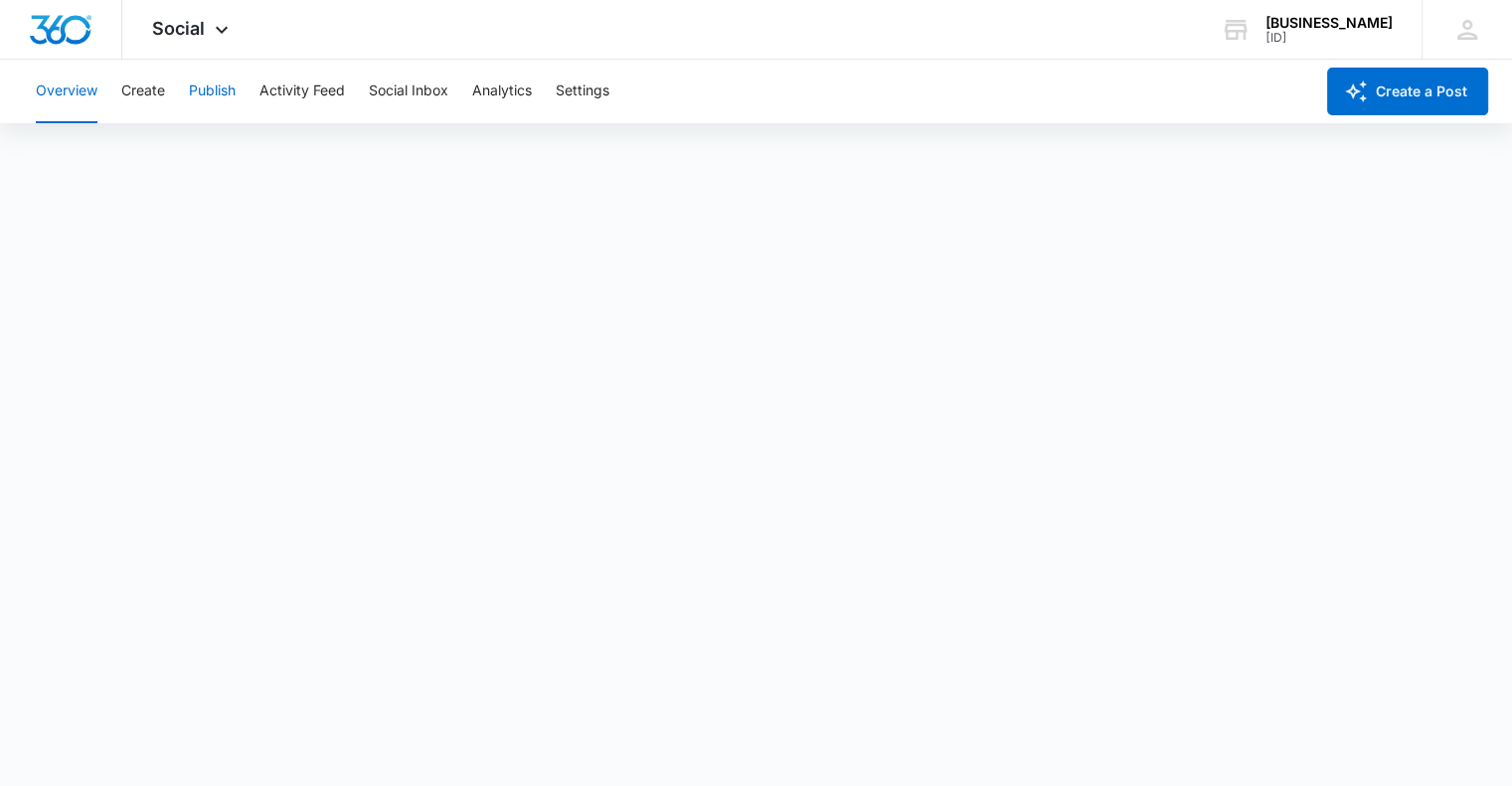 click on "Publish" at bounding box center (212, 91) 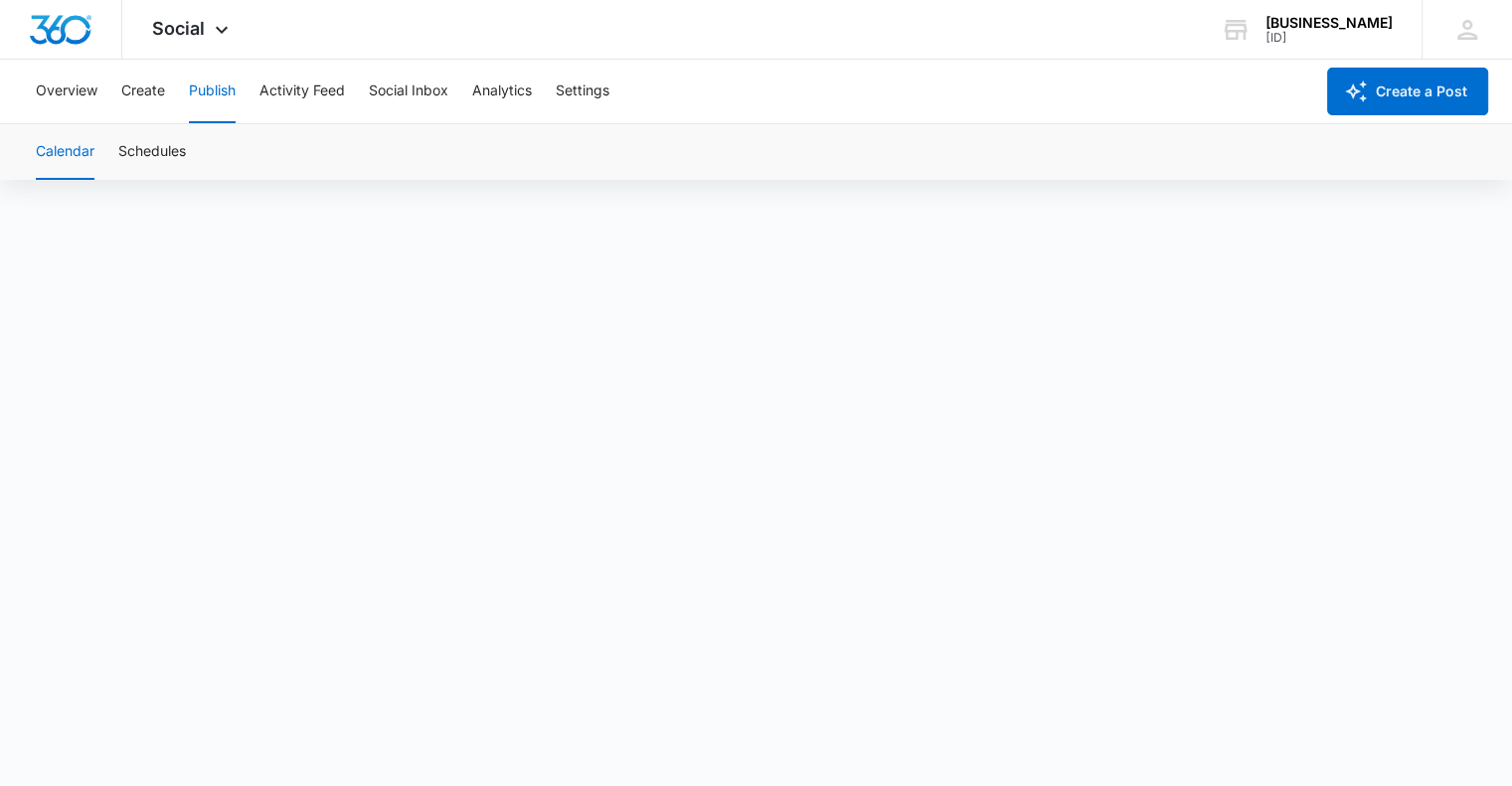 scroll, scrollTop: 0, scrollLeft: 0, axis: both 